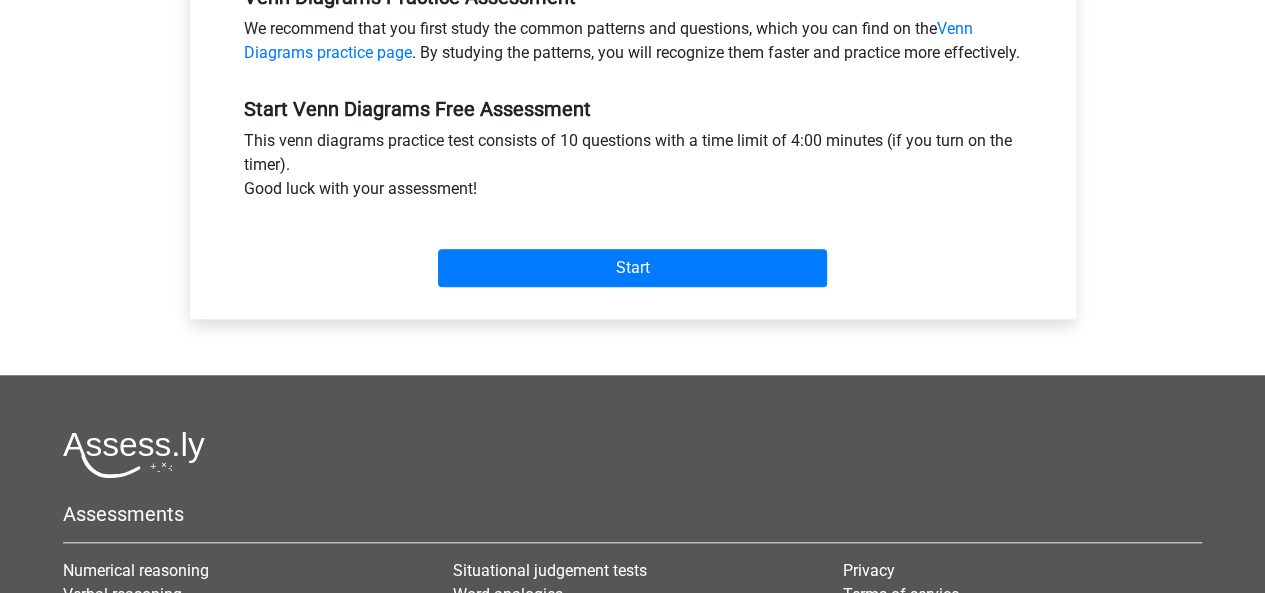 scroll, scrollTop: 655, scrollLeft: 0, axis: vertical 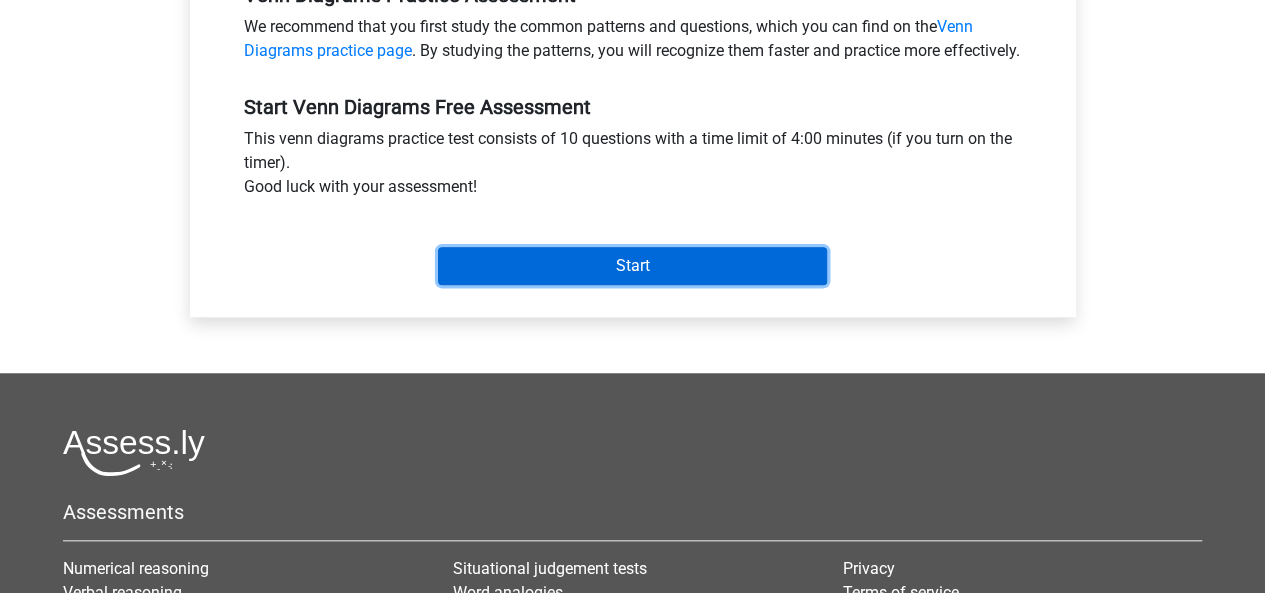 click on "Start" at bounding box center [632, 266] 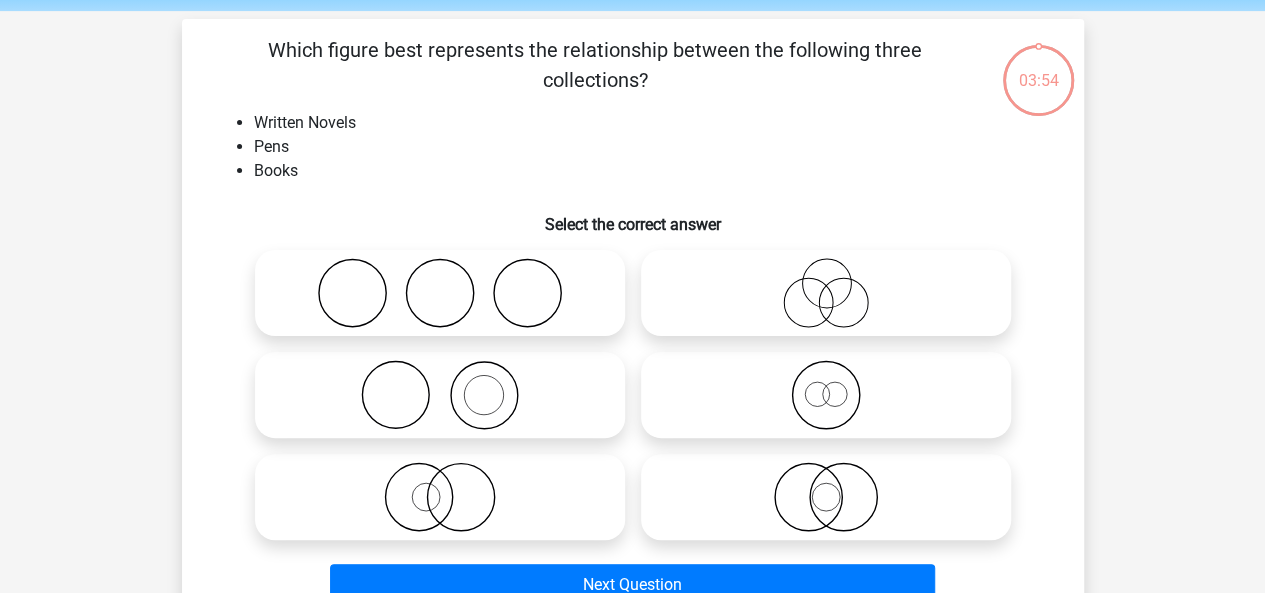scroll, scrollTop: 82, scrollLeft: 0, axis: vertical 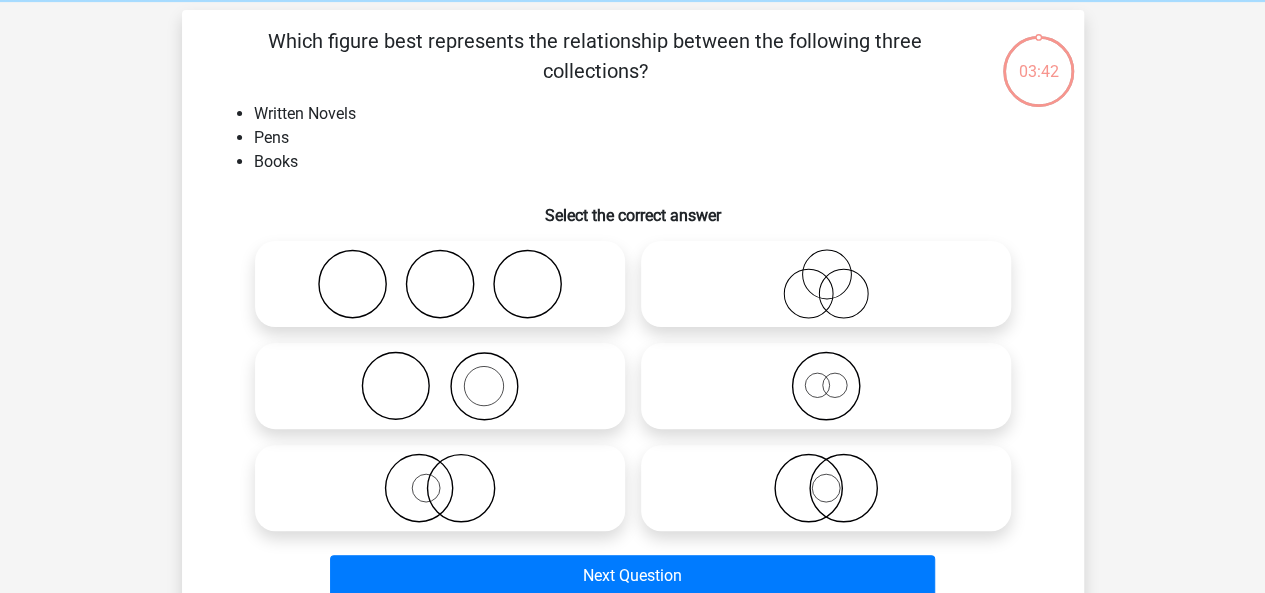 click 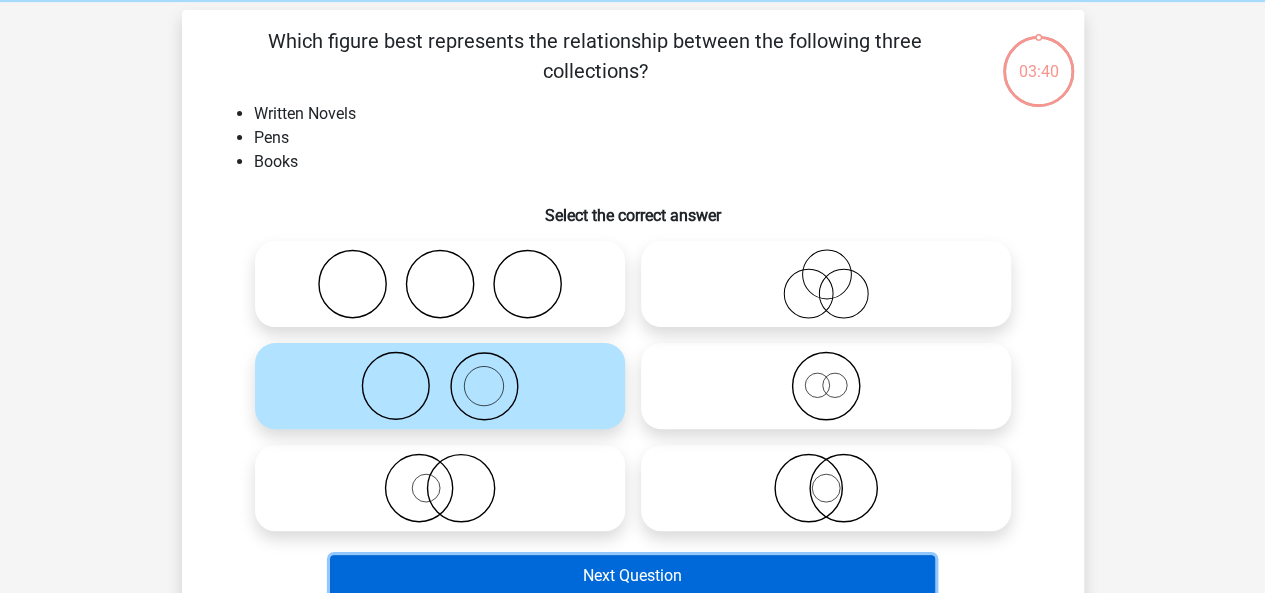 click on "Next Question" at bounding box center (632, 576) 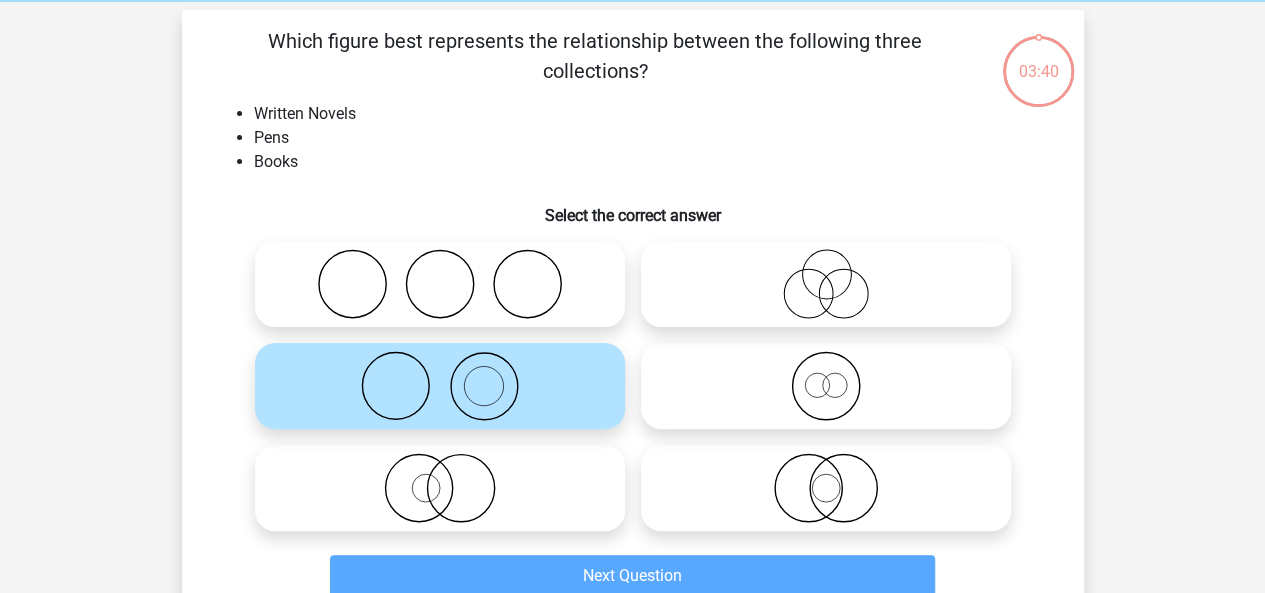 scroll, scrollTop: 92, scrollLeft: 0, axis: vertical 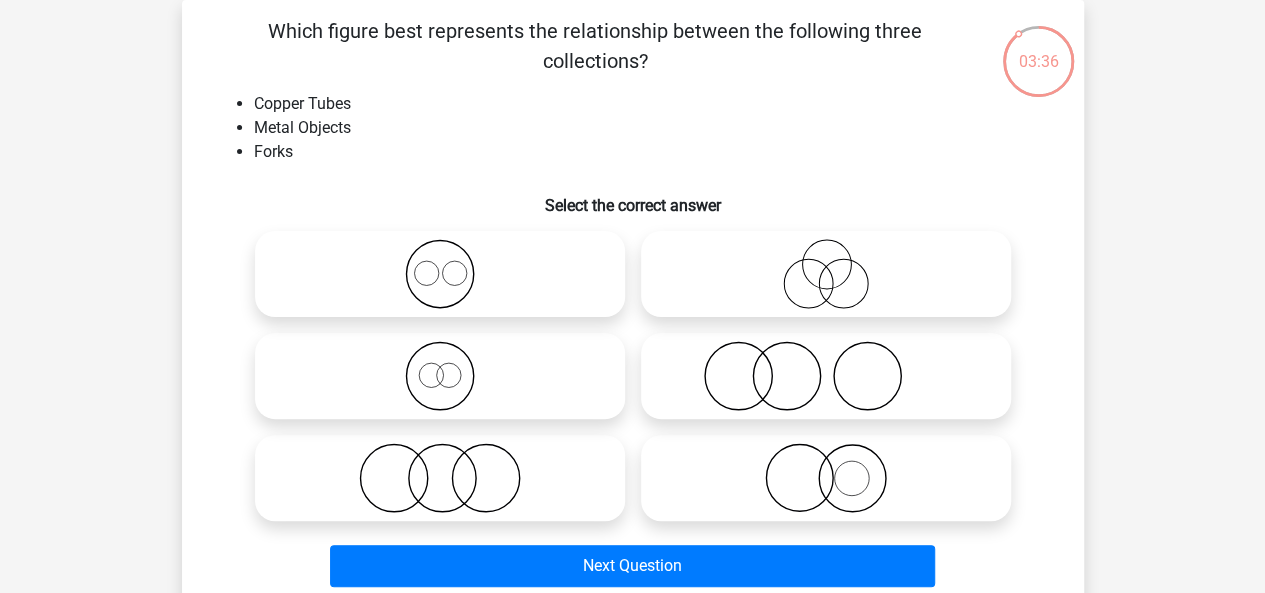 click 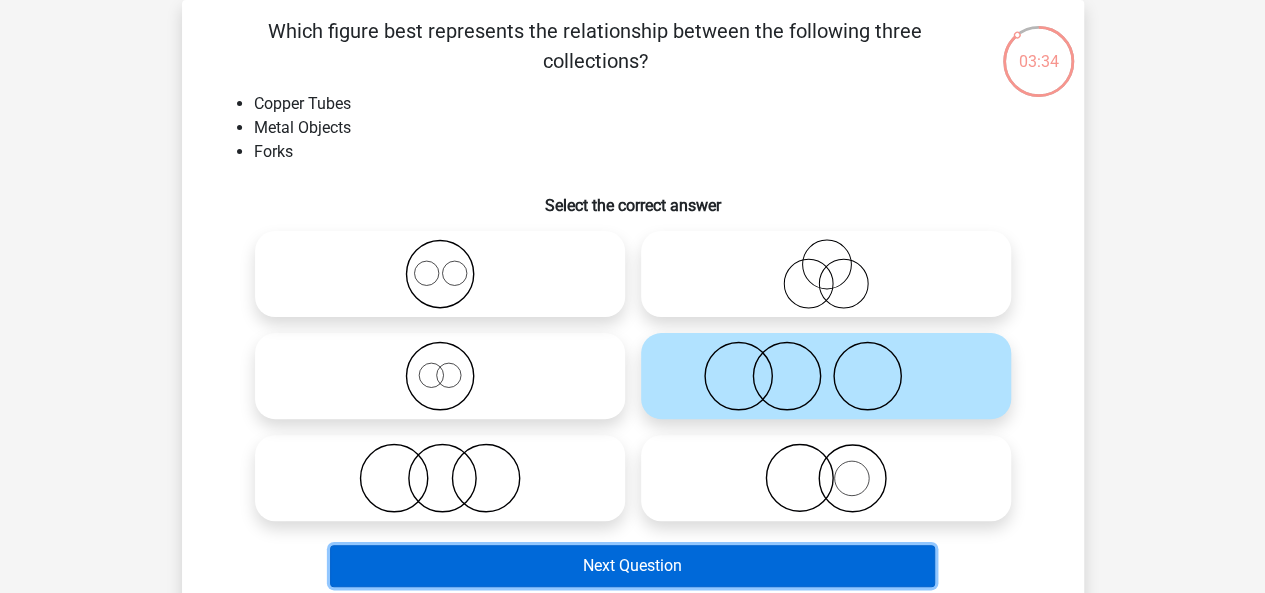 click on "Next Question" at bounding box center (632, 566) 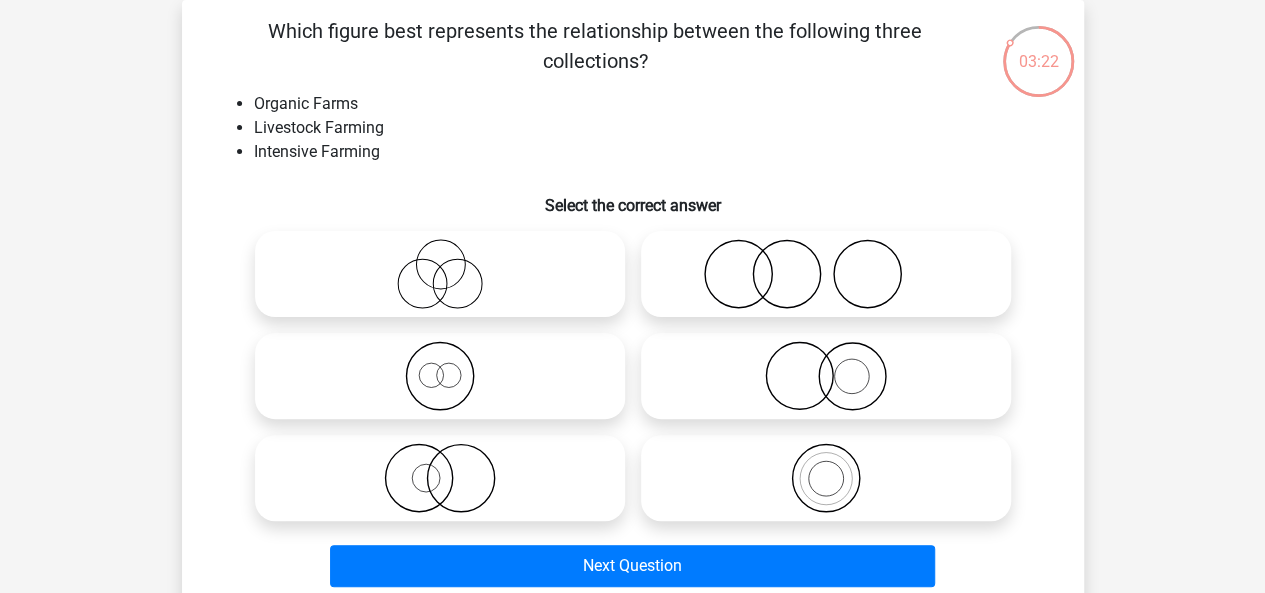 click 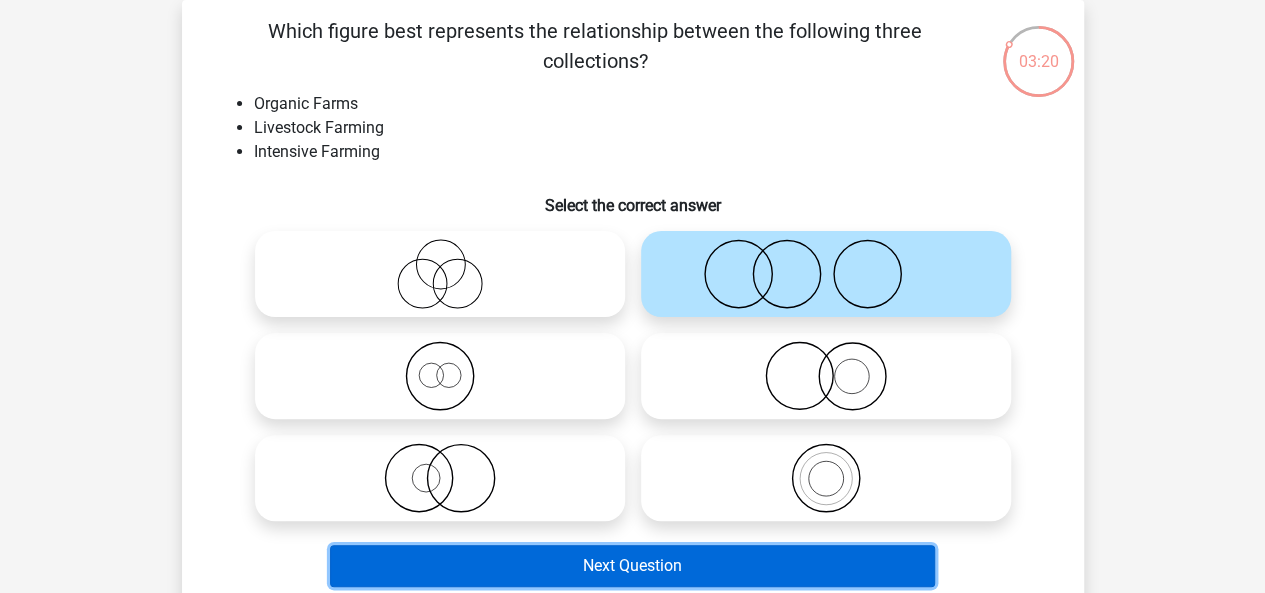 click on "Next Question" at bounding box center (632, 566) 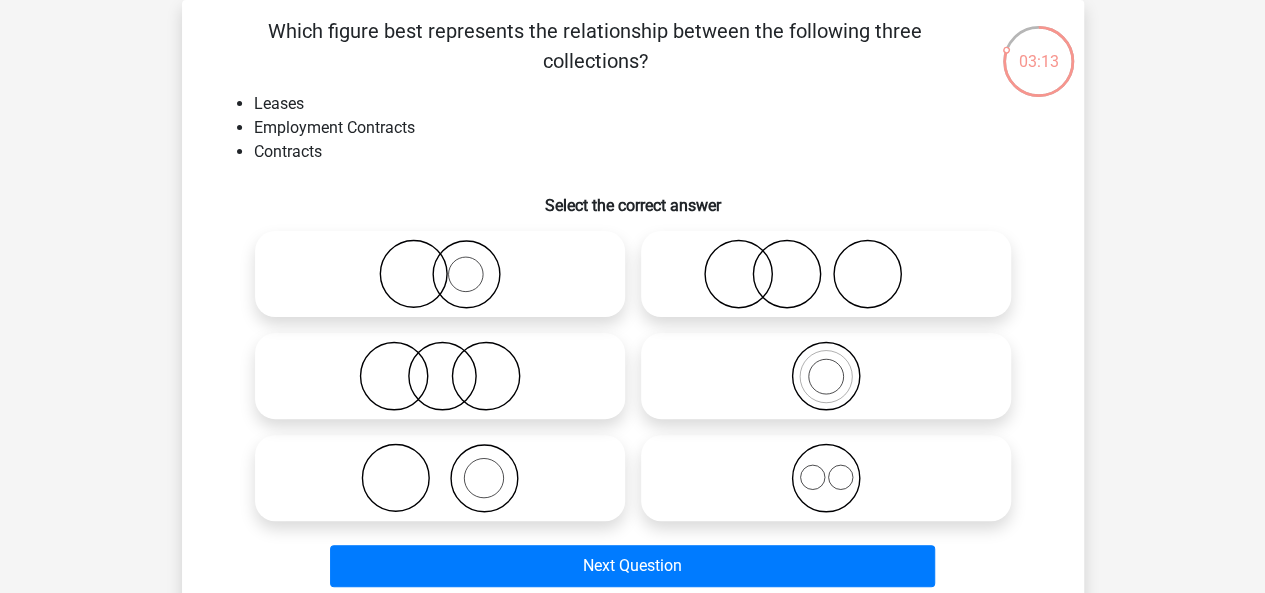 drag, startPoint x: 546, startPoint y: 456, endPoint x: 575, endPoint y: 473, distance: 33.61547 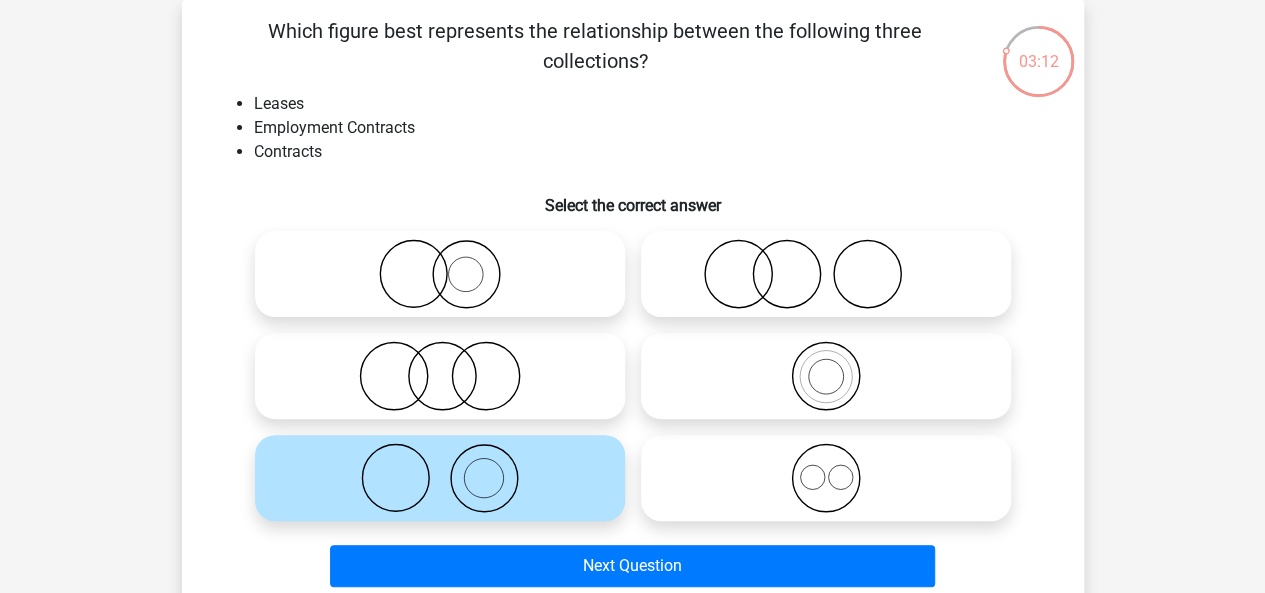 click 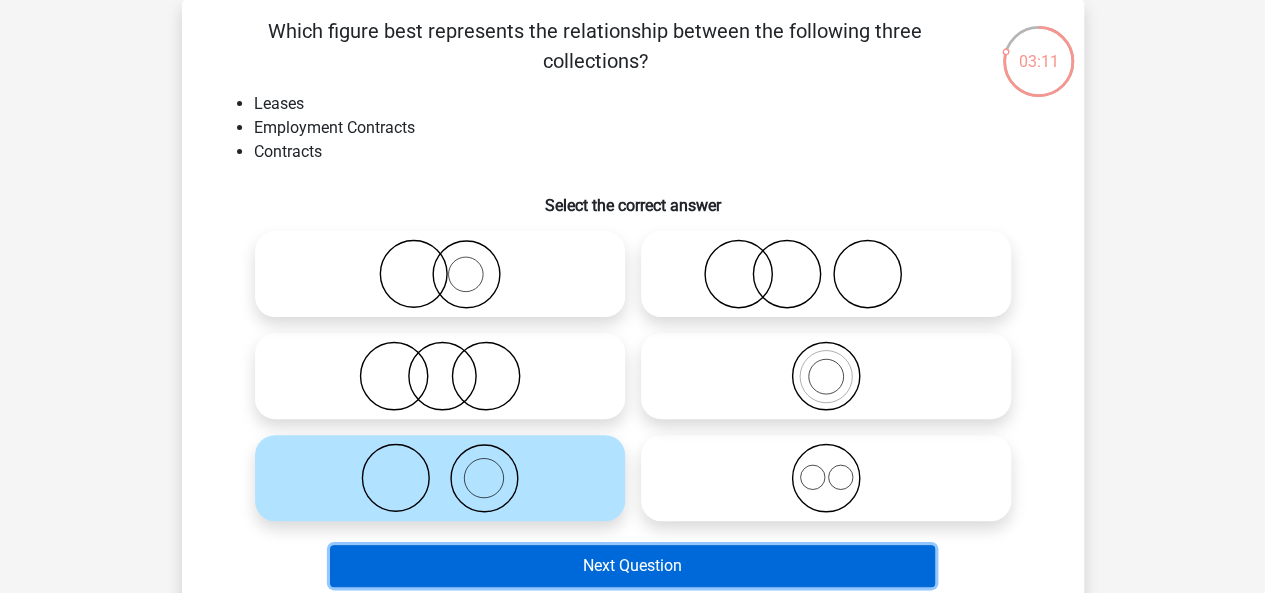 click on "Next Question" at bounding box center (632, 566) 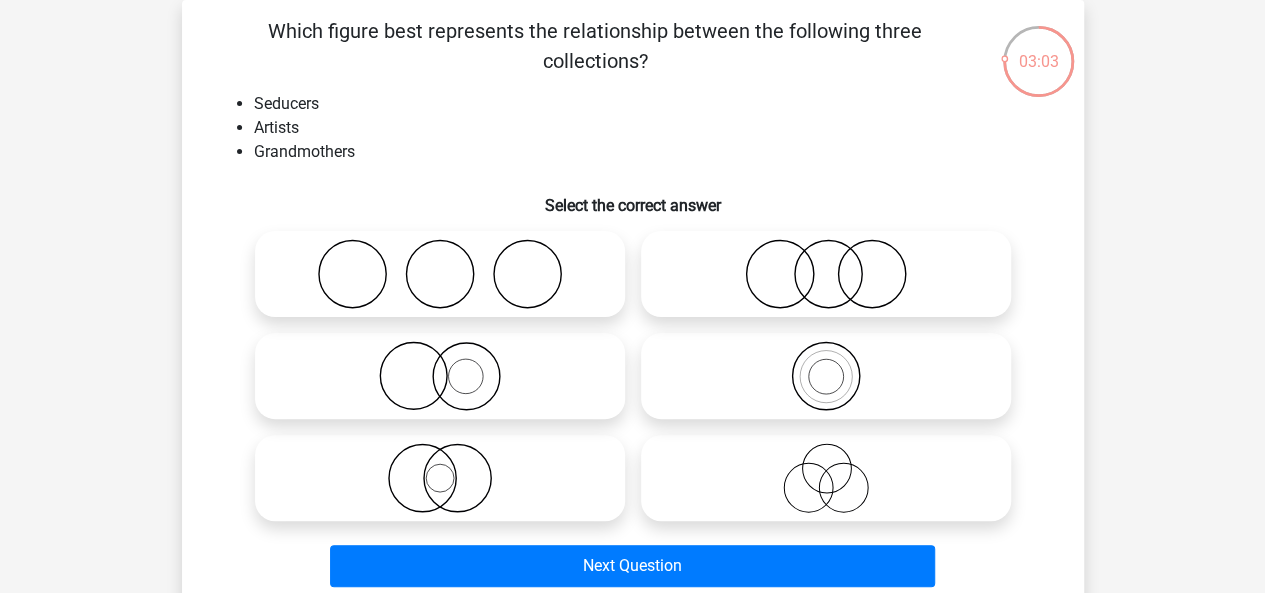 click 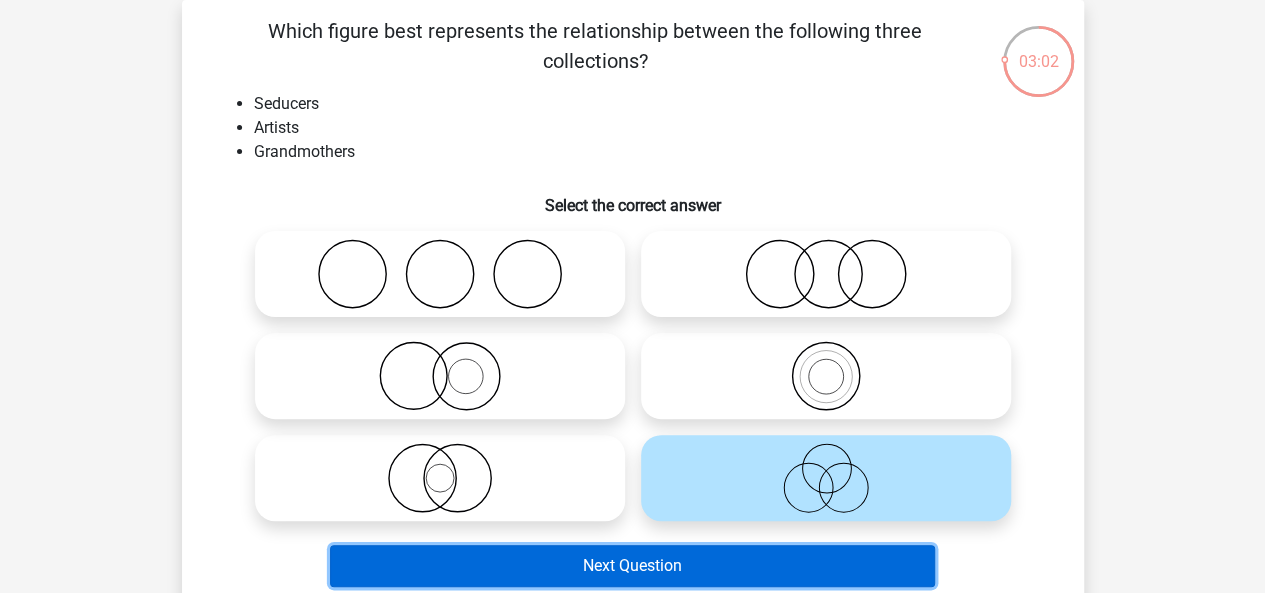 click on "Next Question" at bounding box center (632, 566) 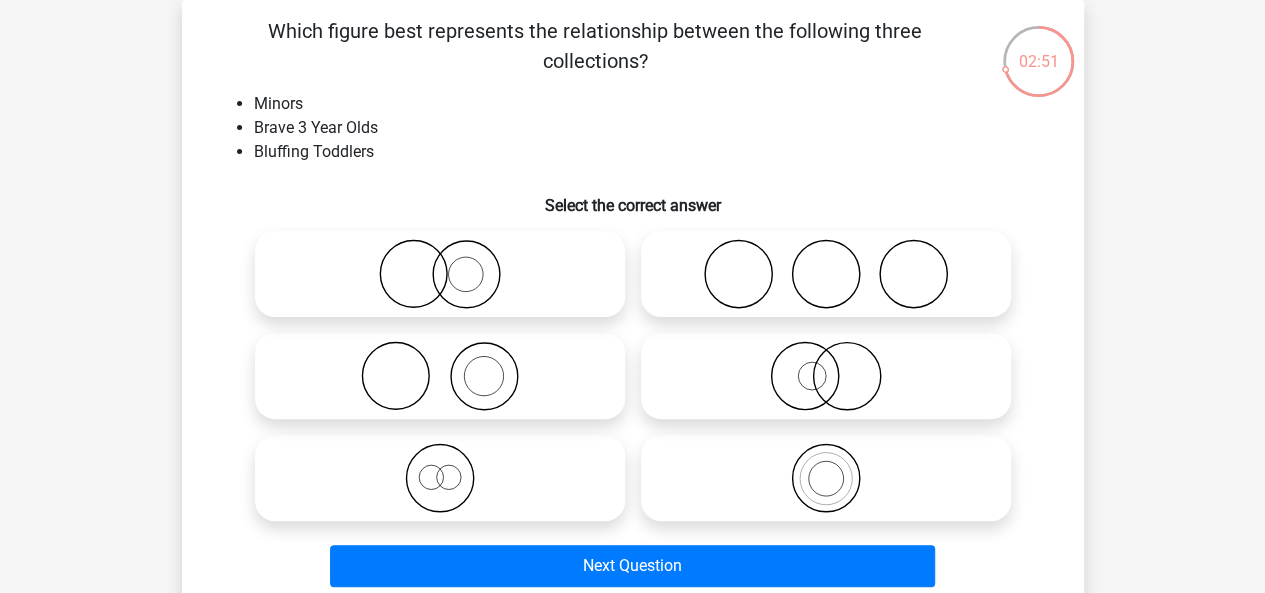 click 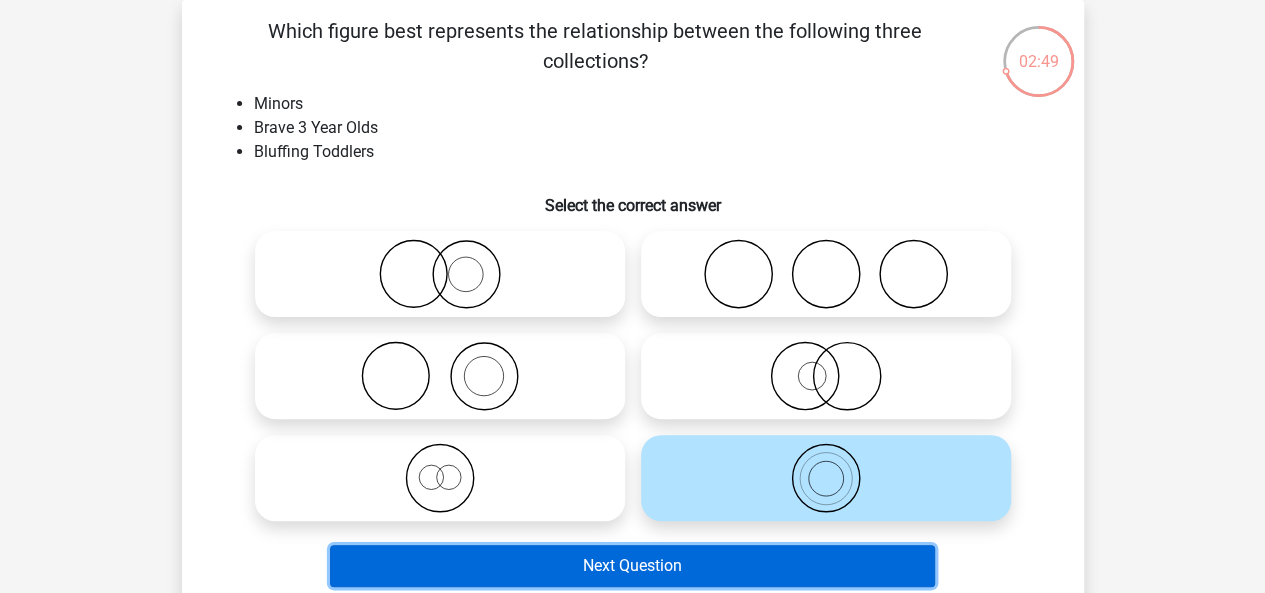 click on "Next Question" at bounding box center [632, 566] 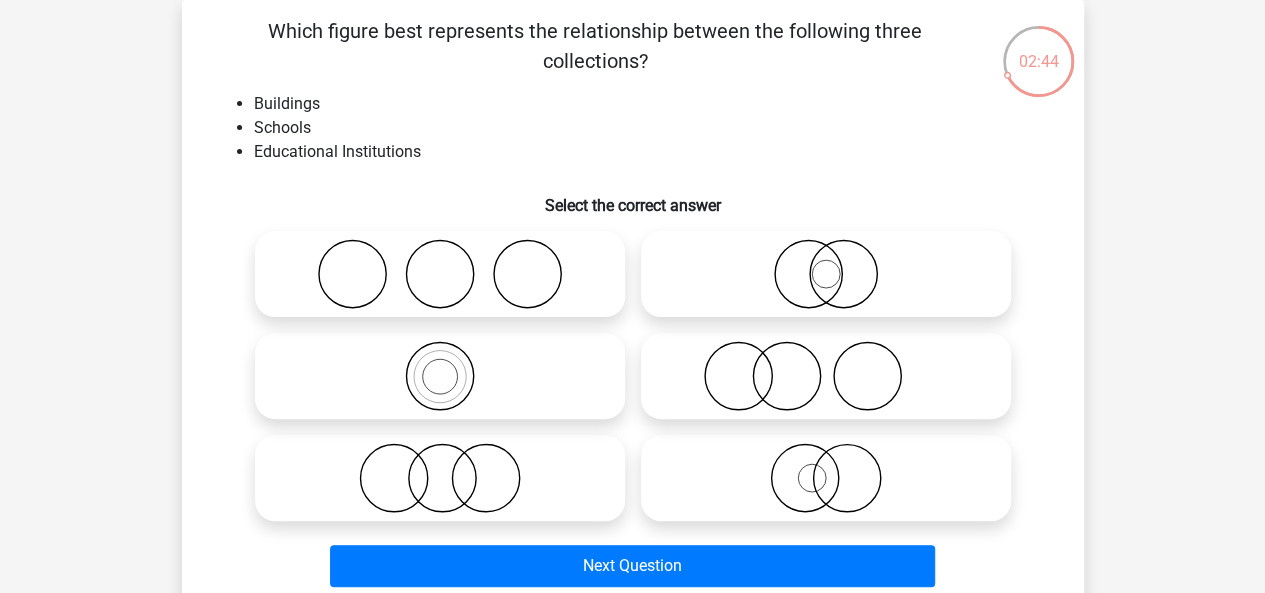 click 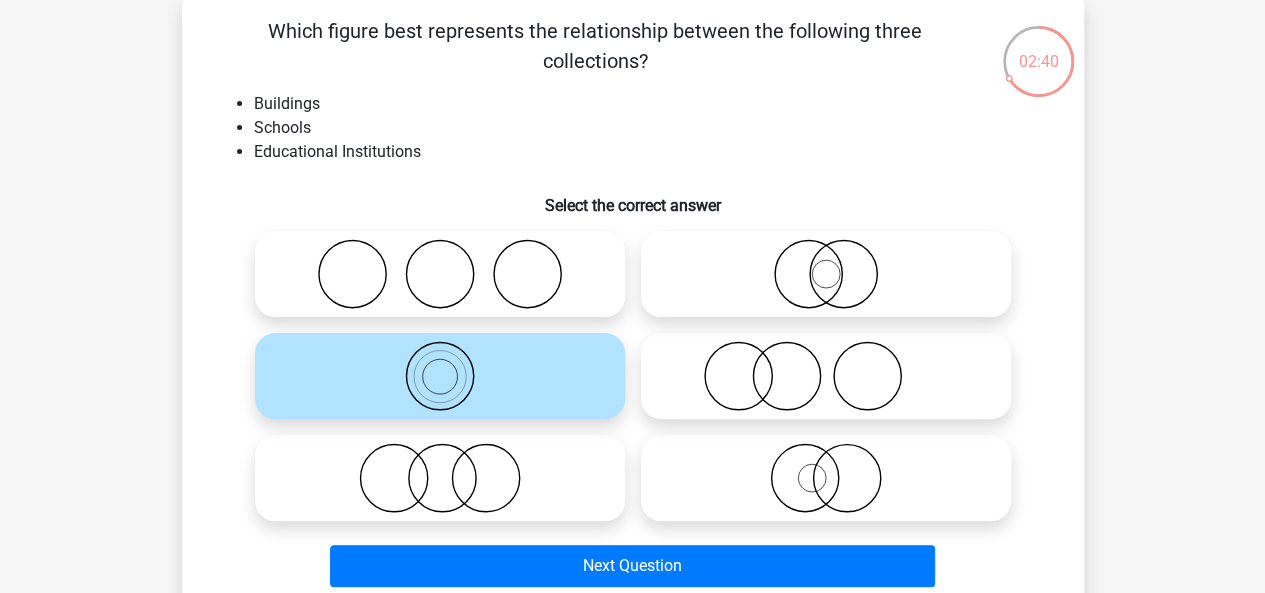 click 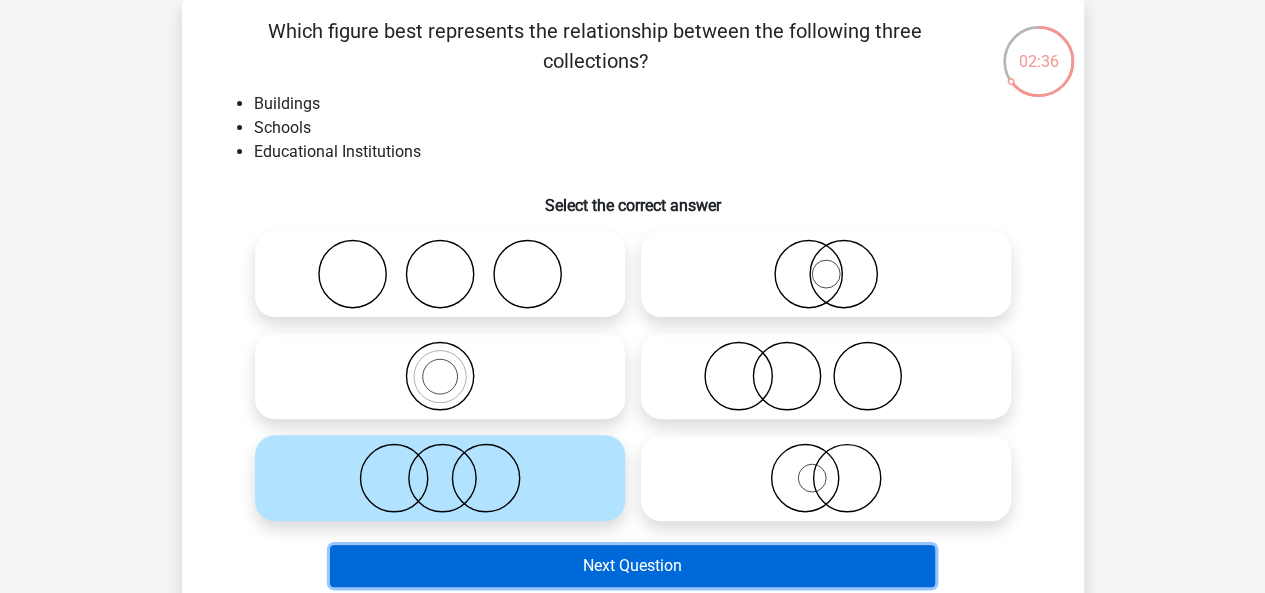 click on "Next Question" at bounding box center (632, 566) 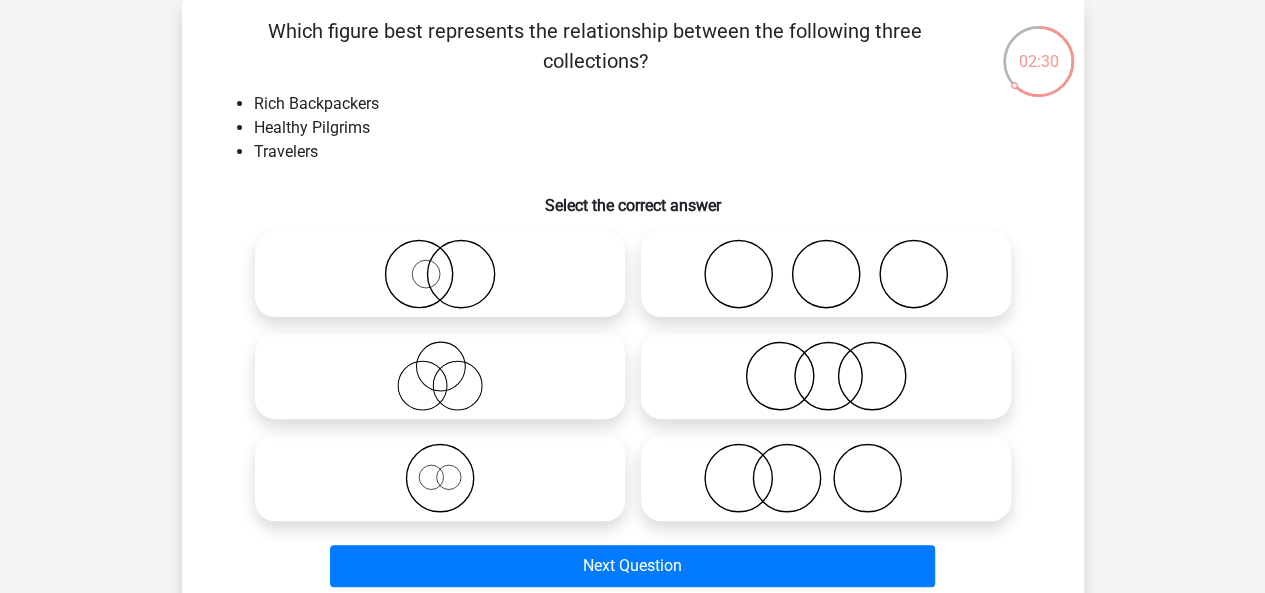 click 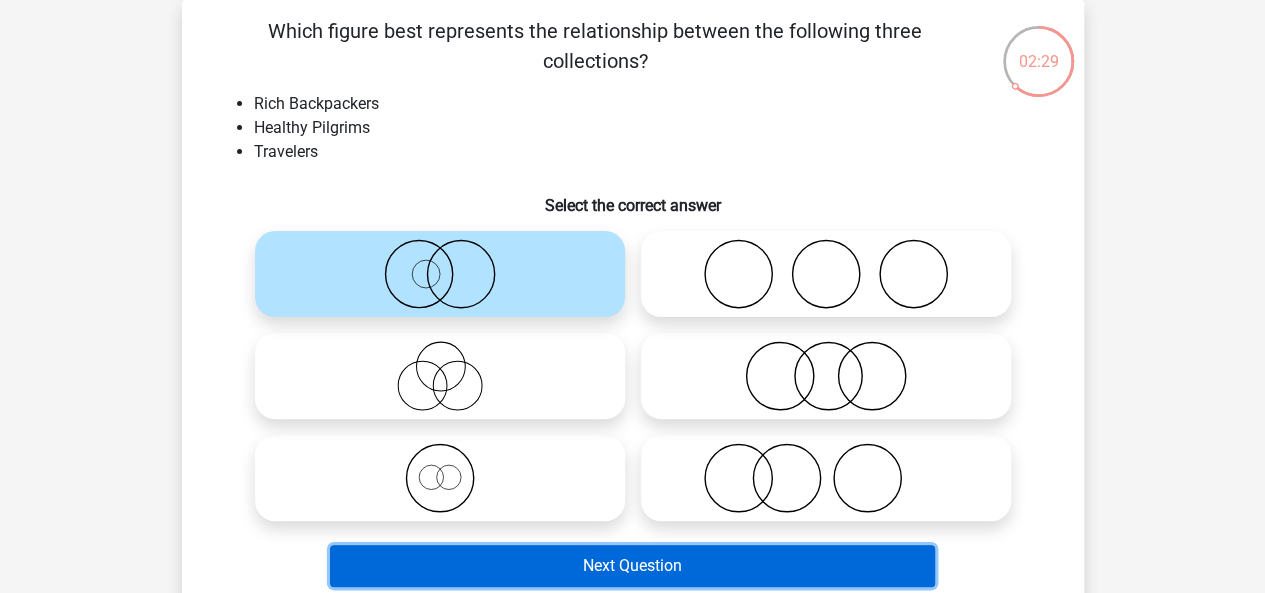 click on "Next Question" at bounding box center (632, 566) 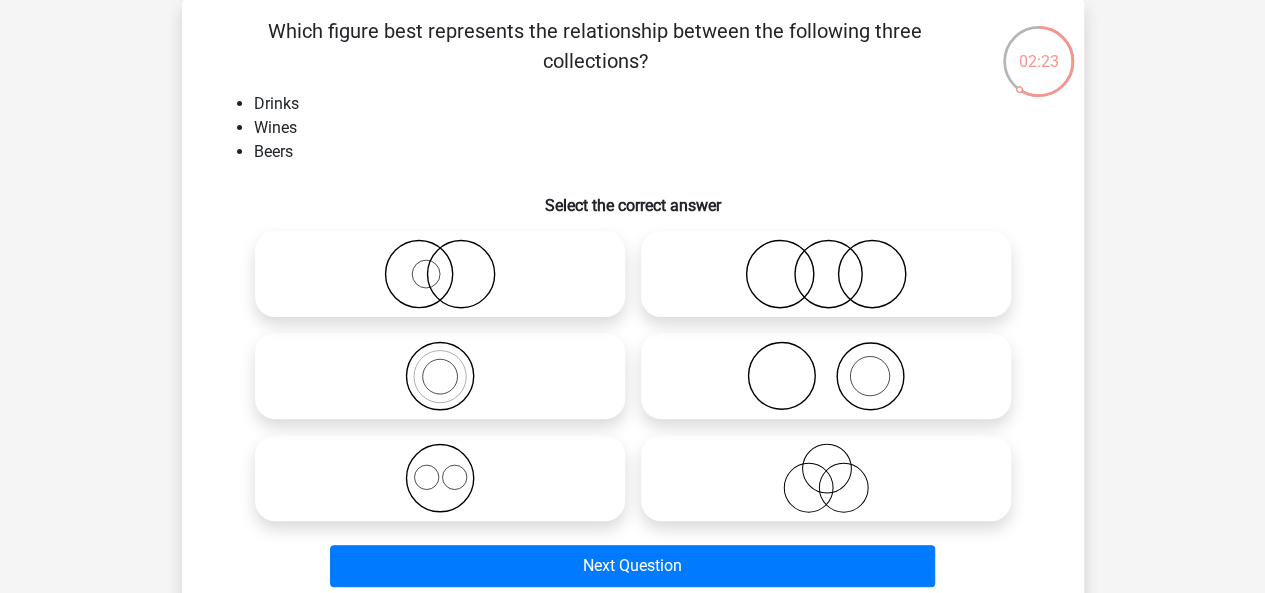 click 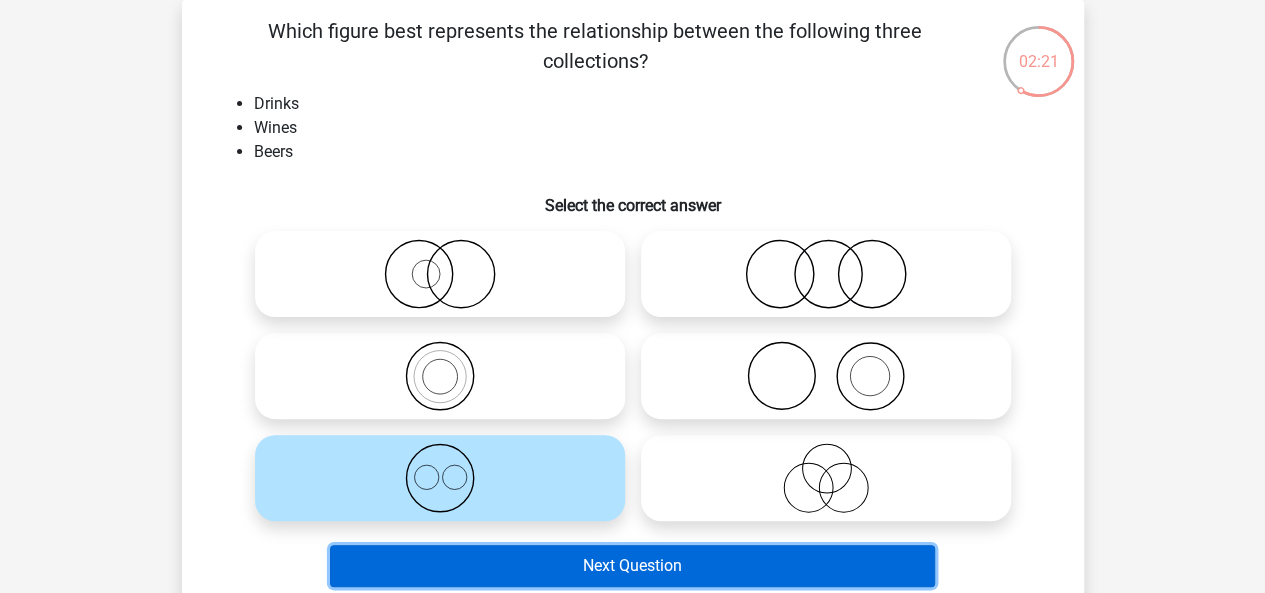 click on "Next Question" at bounding box center (632, 566) 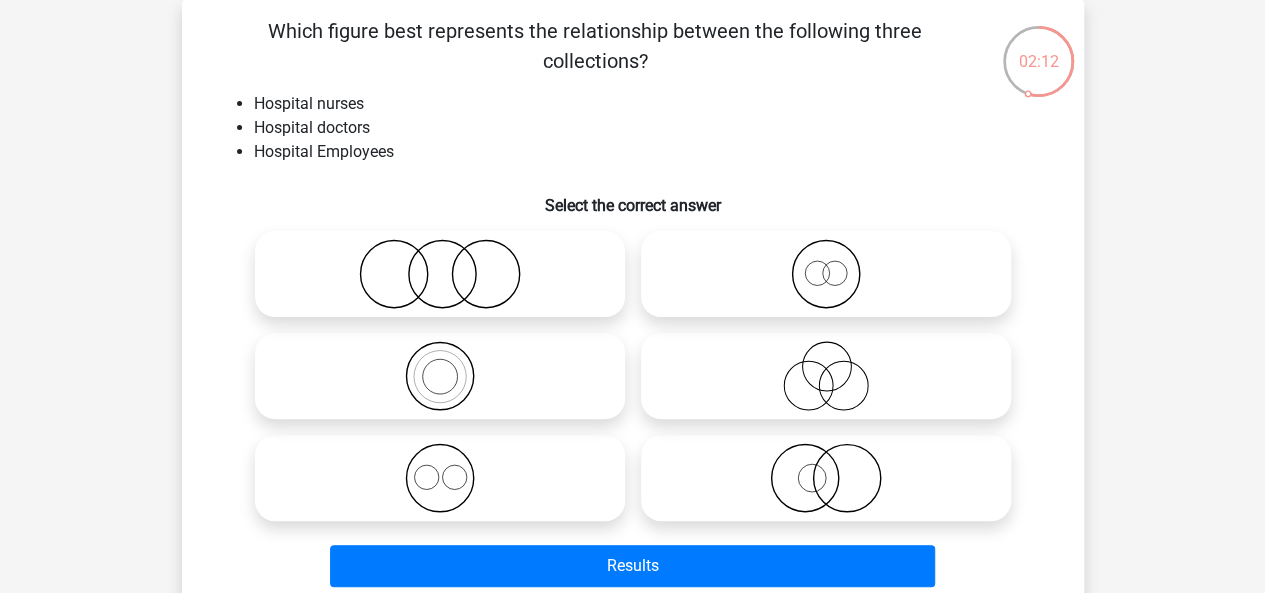 click 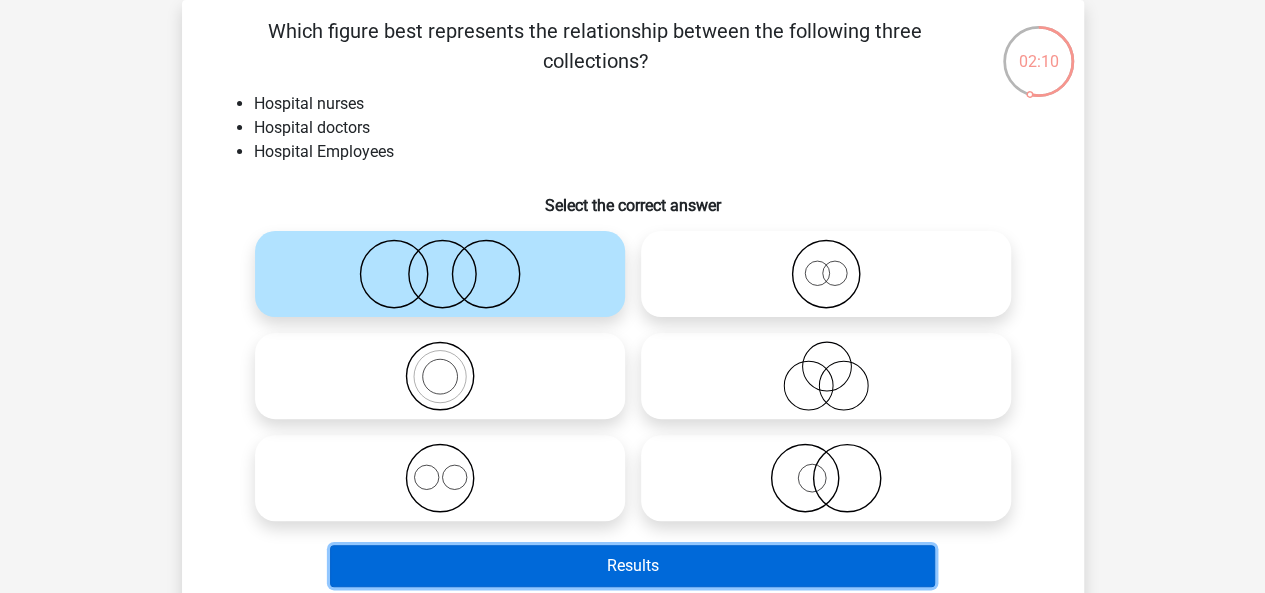 click on "Results" at bounding box center (632, 566) 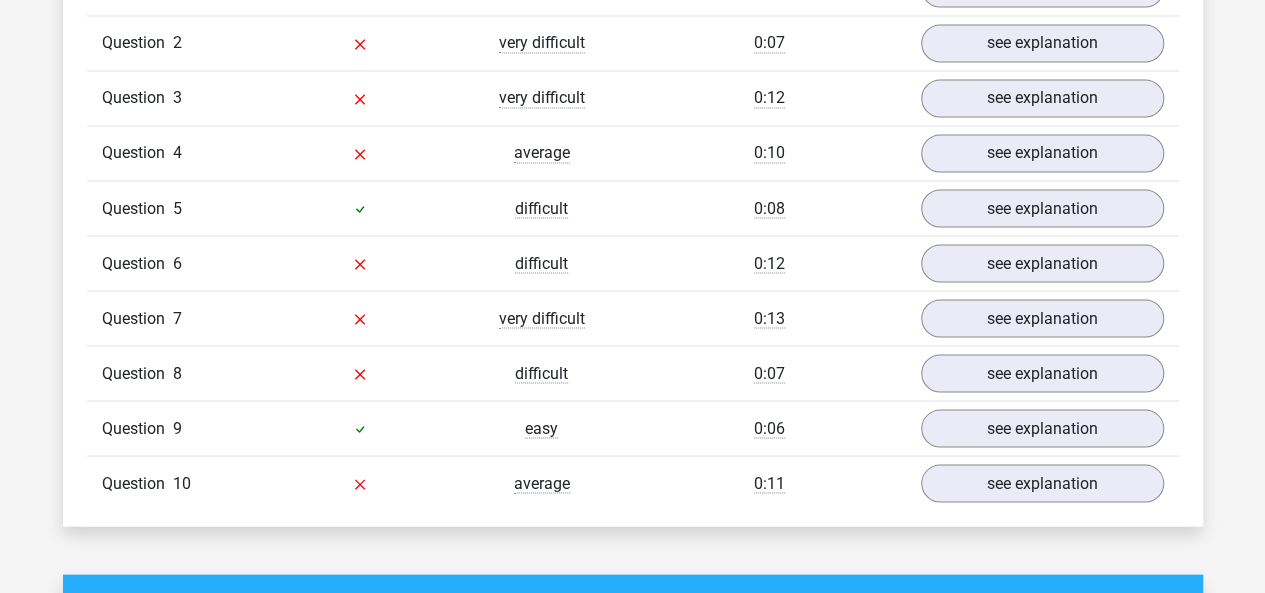 scroll, scrollTop: 1703, scrollLeft: 0, axis: vertical 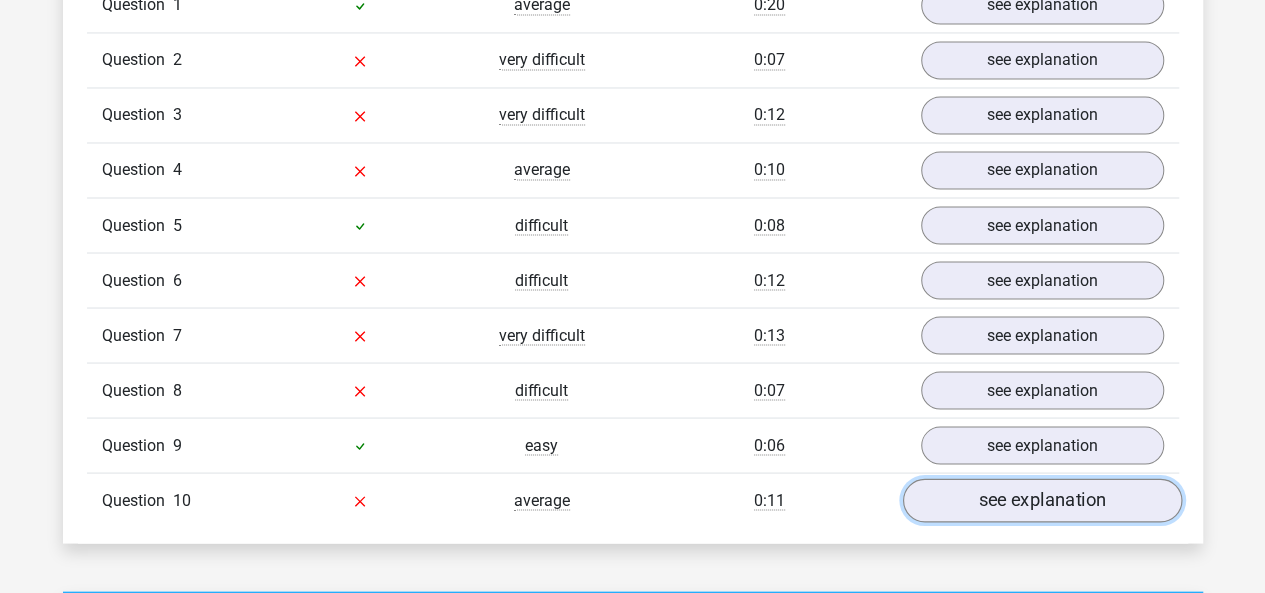 click on "see explanation" at bounding box center (1041, 501) 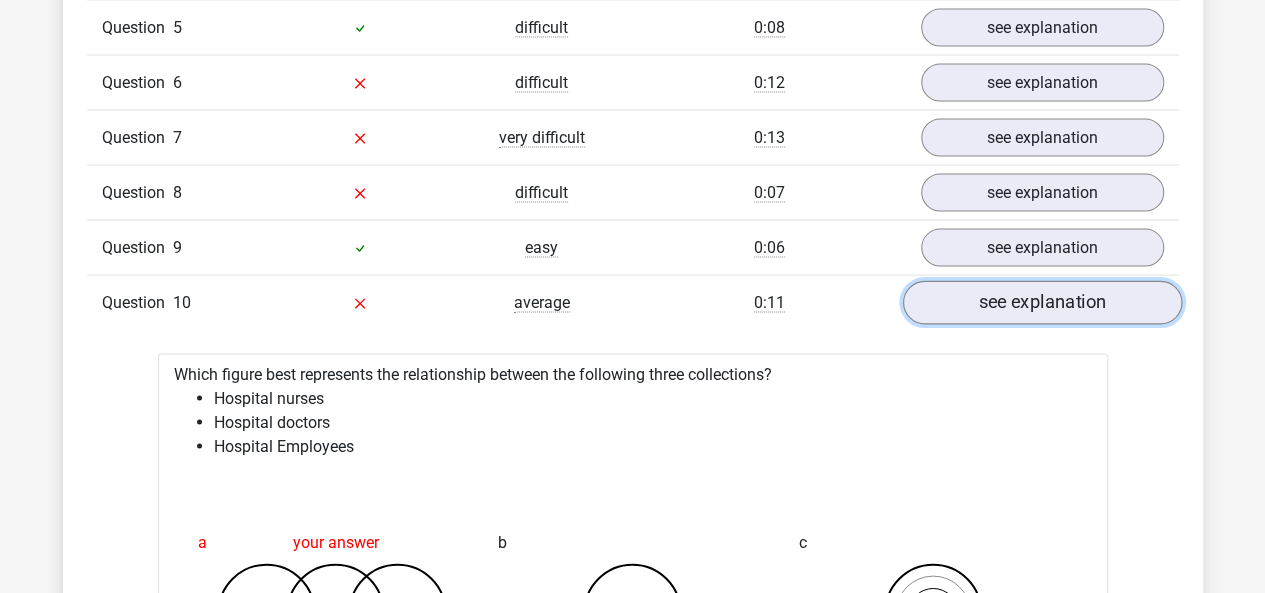 scroll, scrollTop: 1890, scrollLeft: 0, axis: vertical 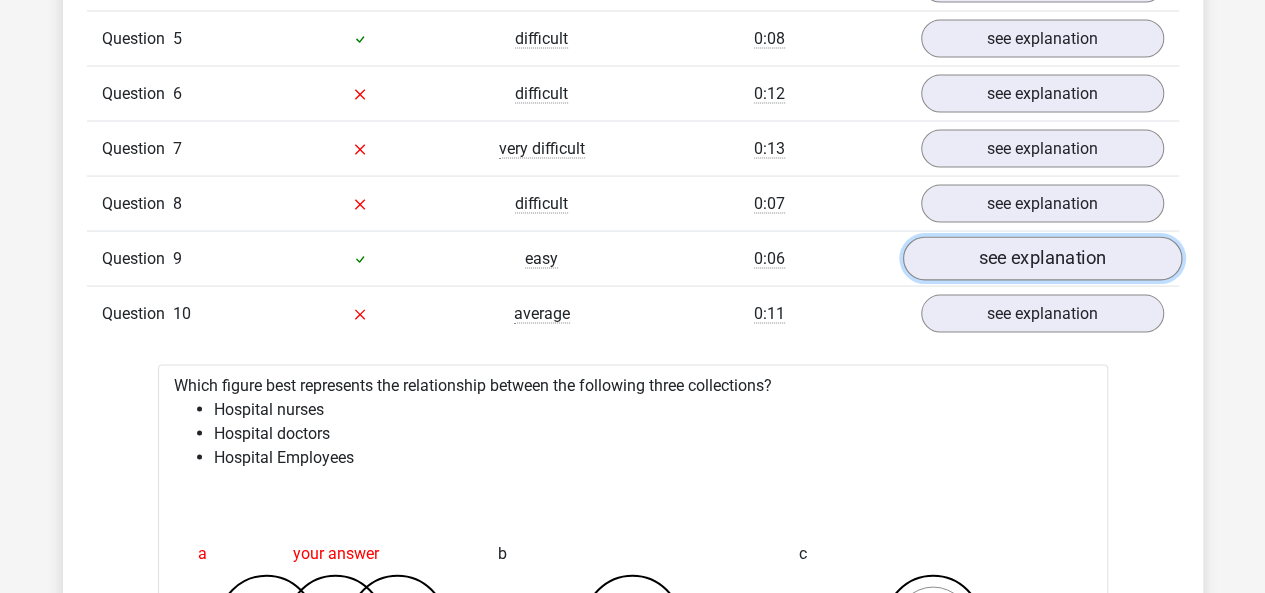 click on "see explanation" at bounding box center (1041, 259) 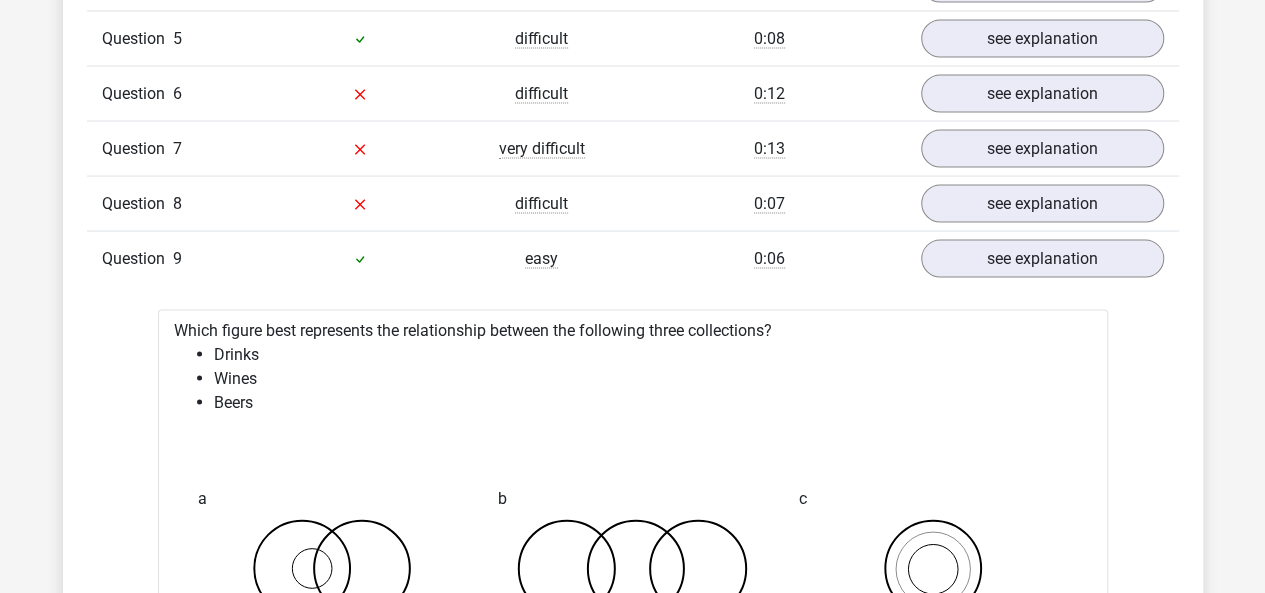 click on "Question
8
difficult
0:07
see explanation" at bounding box center (633, 202) 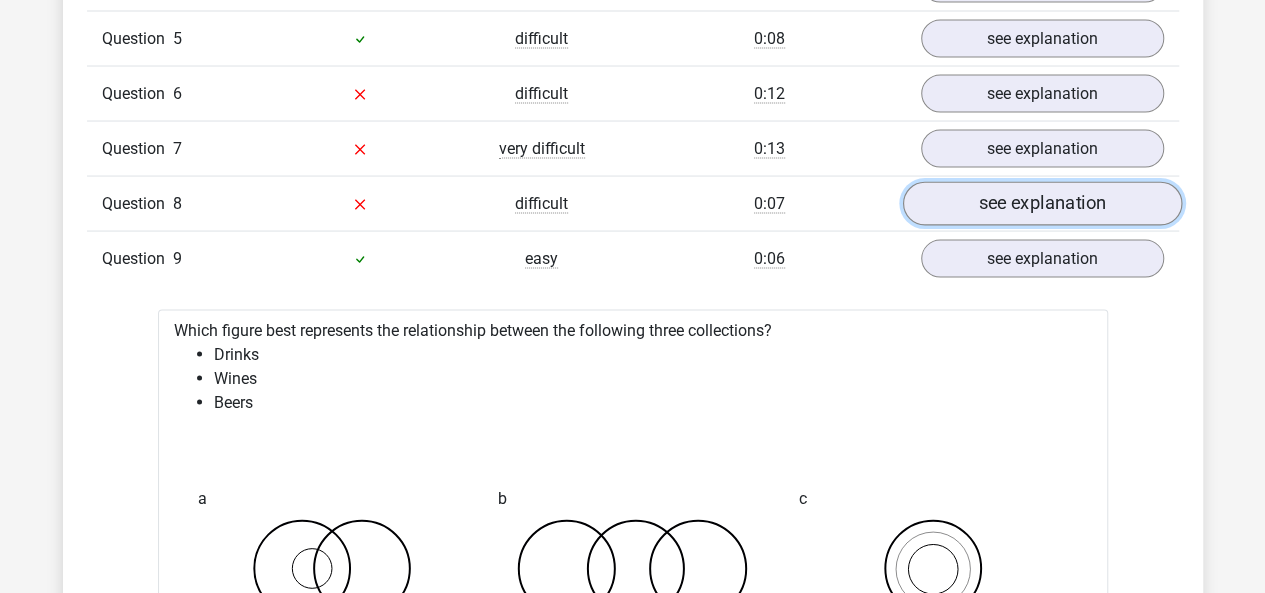 click on "see explanation" at bounding box center (1041, 204) 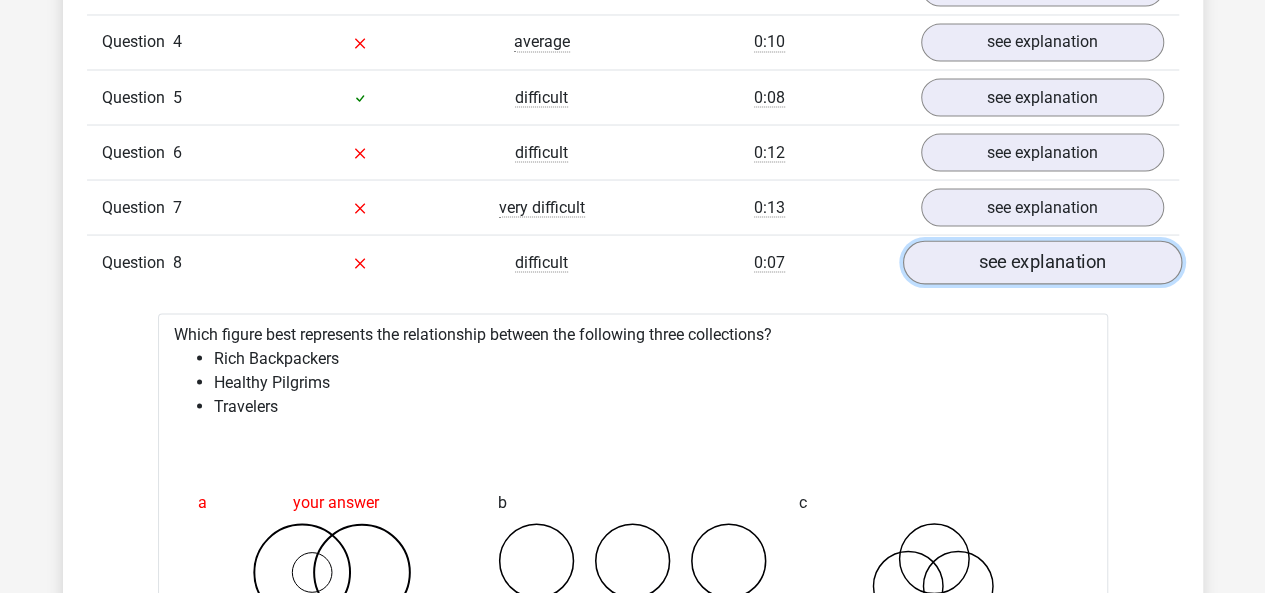 scroll, scrollTop: 1830, scrollLeft: 0, axis: vertical 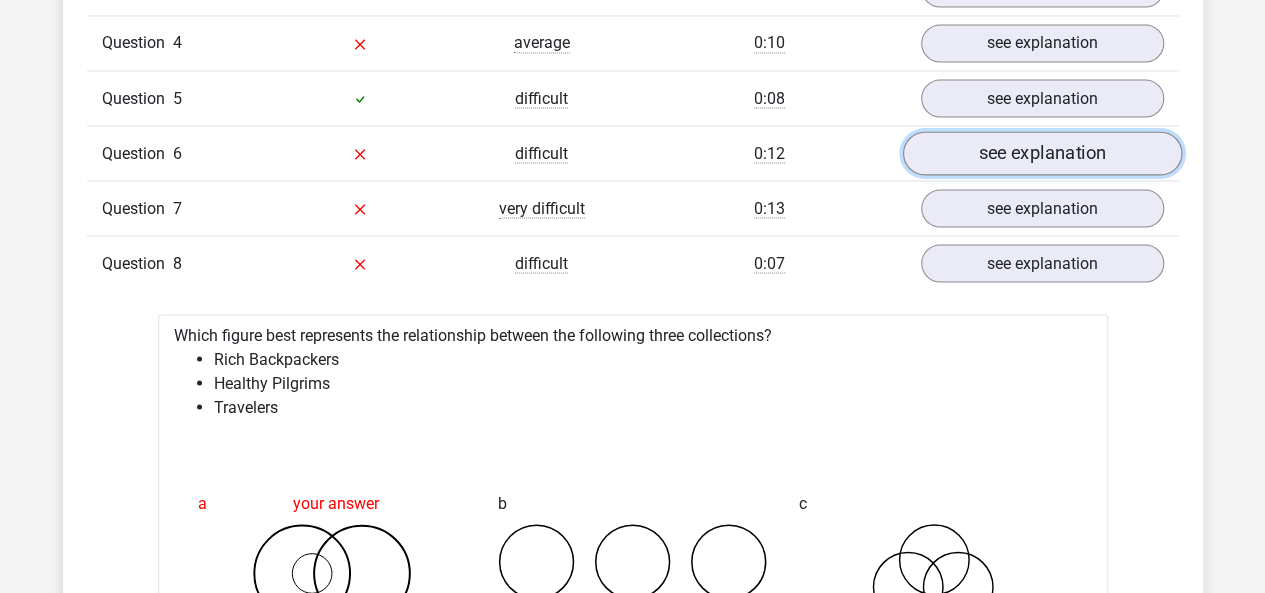 click on "see explanation" at bounding box center (1041, 154) 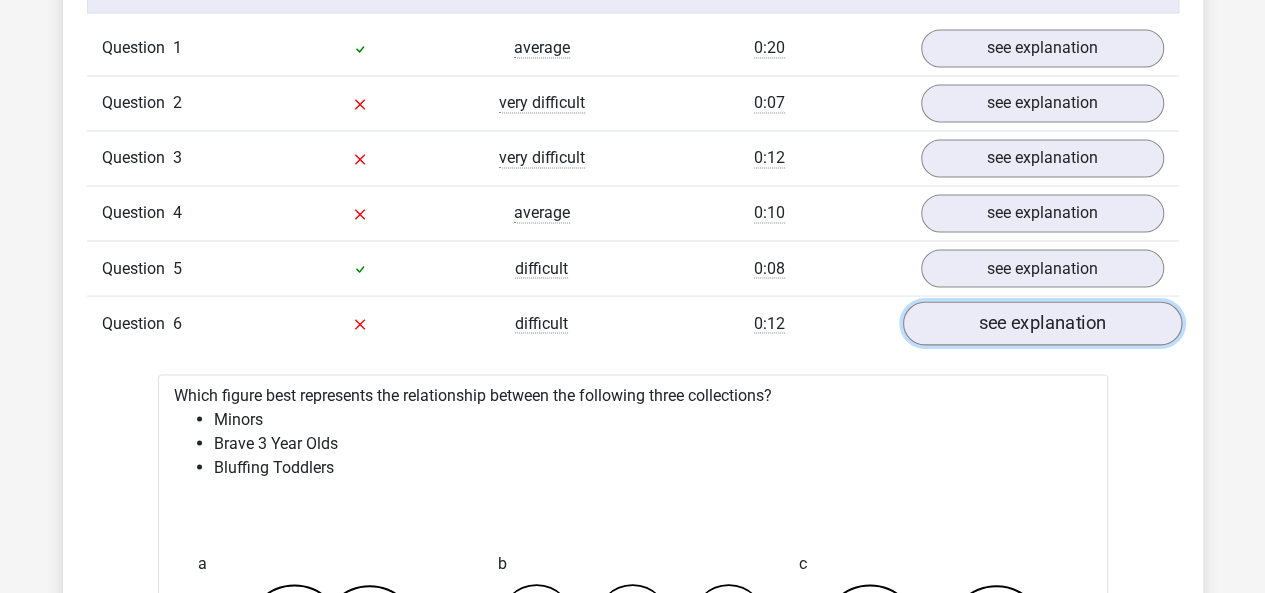 scroll, scrollTop: 1654, scrollLeft: 0, axis: vertical 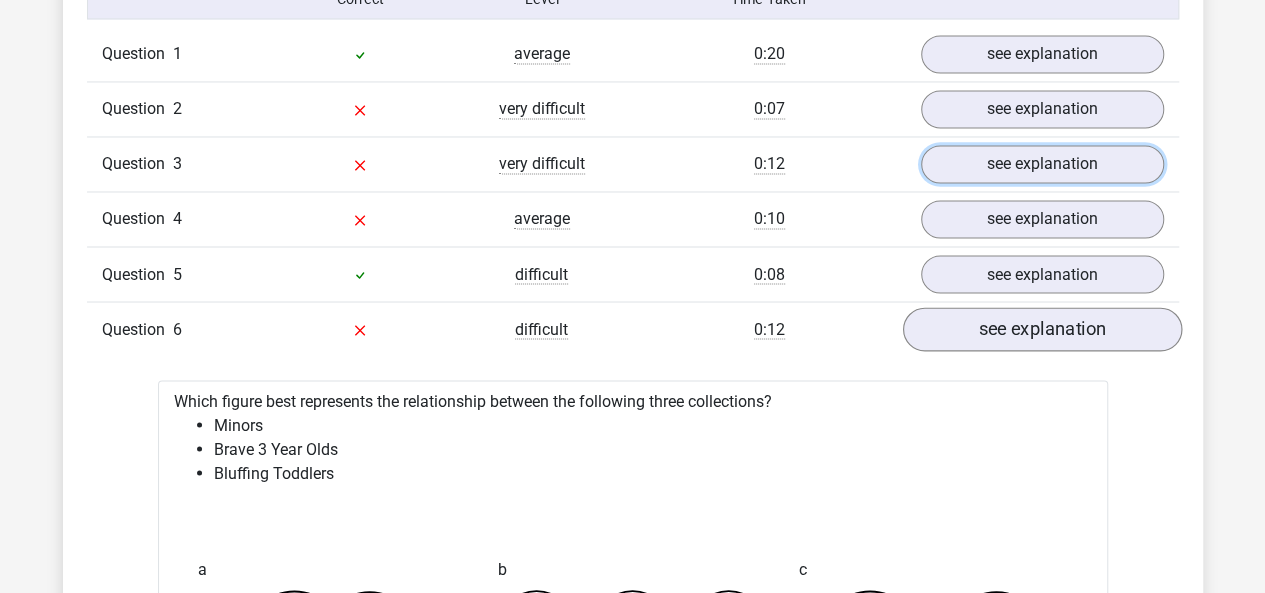 click on "see explanation" at bounding box center [1042, 164] 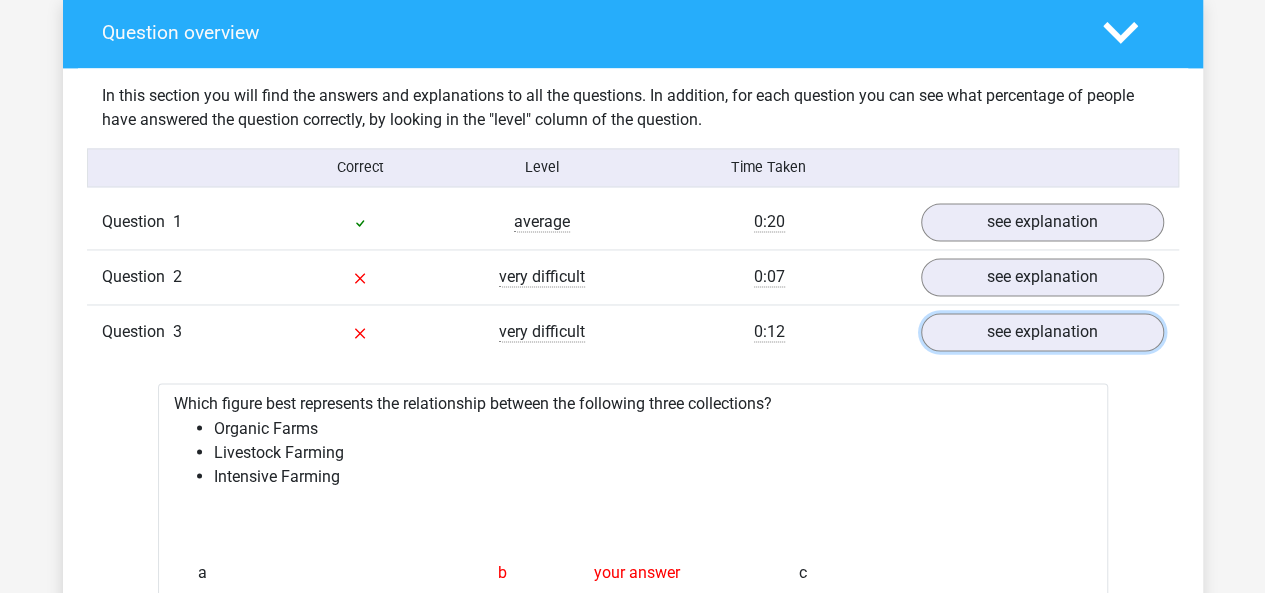 scroll, scrollTop: 1491, scrollLeft: 0, axis: vertical 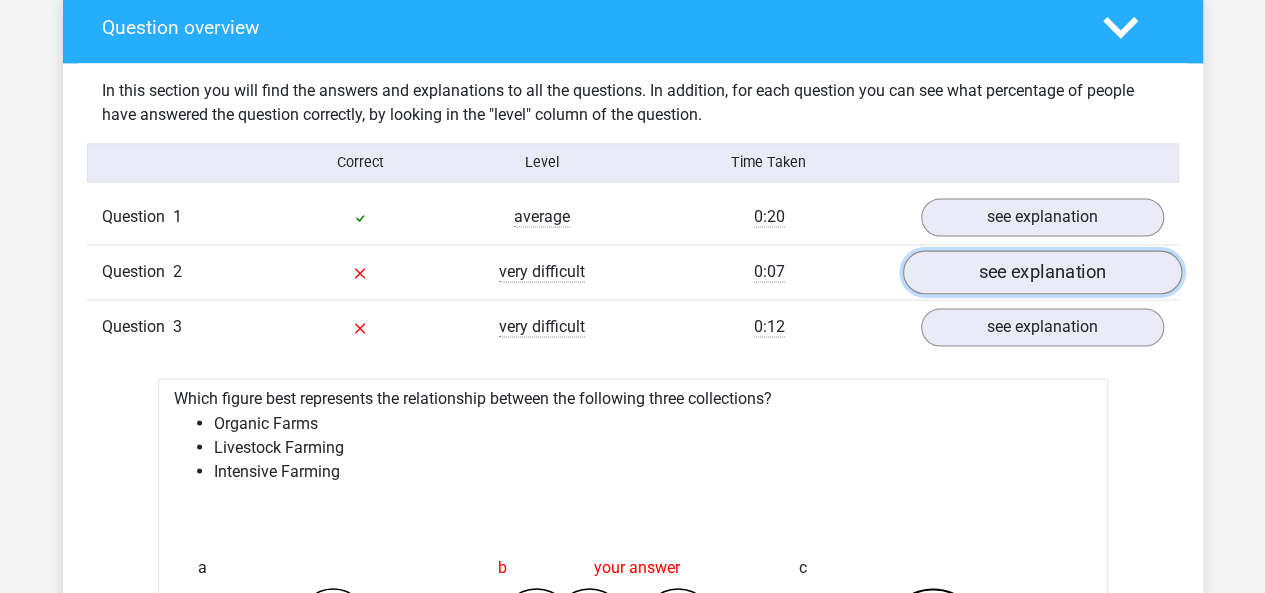 click on "see explanation" at bounding box center (1041, 273) 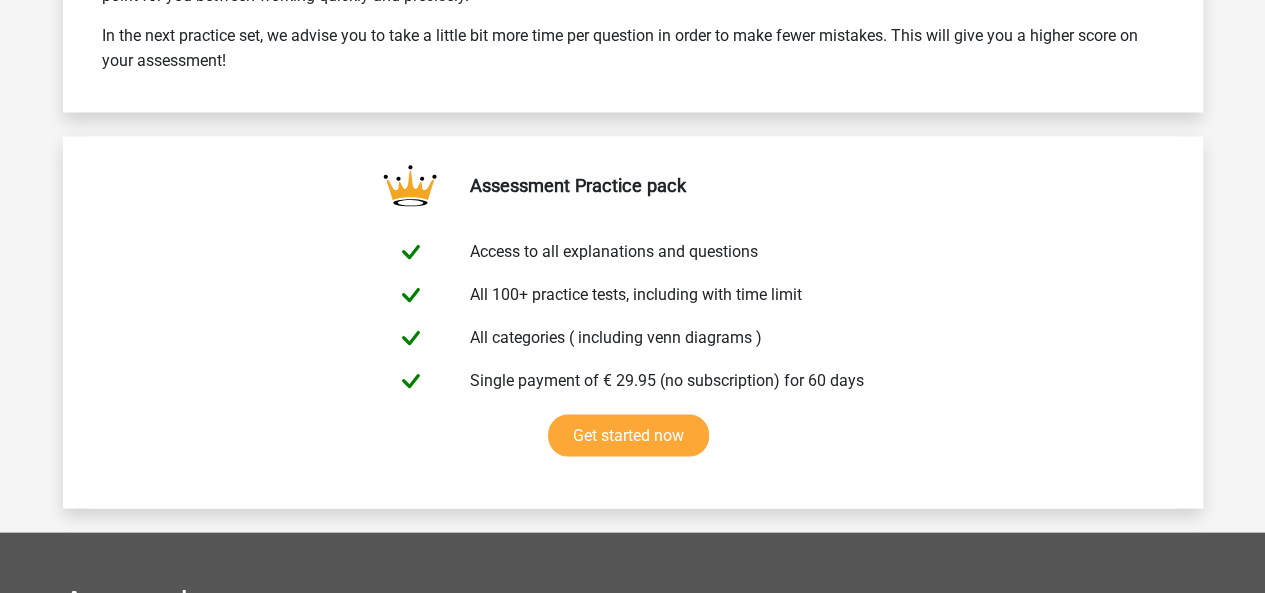 scroll, scrollTop: 9428, scrollLeft: 0, axis: vertical 